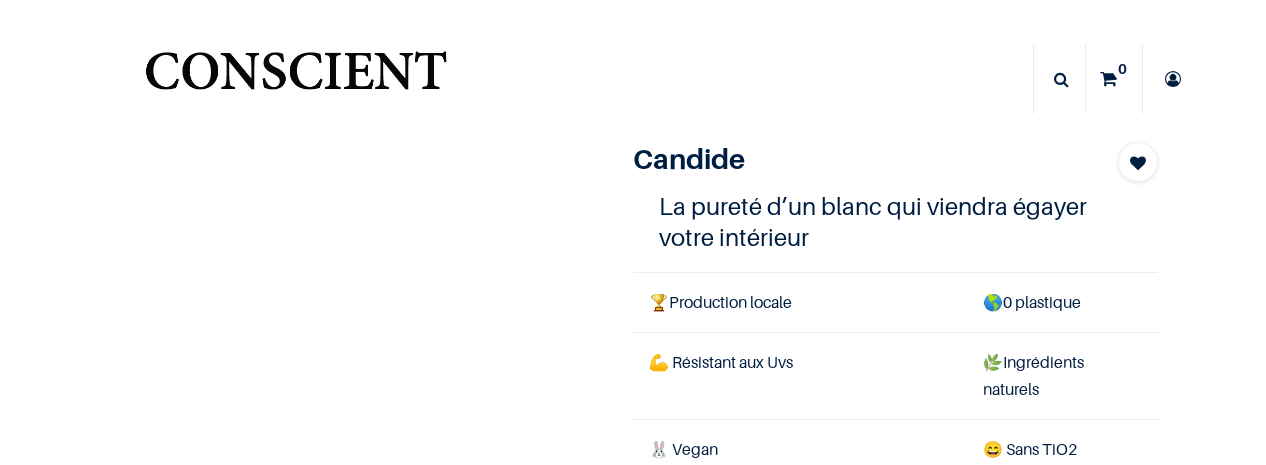scroll, scrollTop: 0, scrollLeft: 0, axis: both 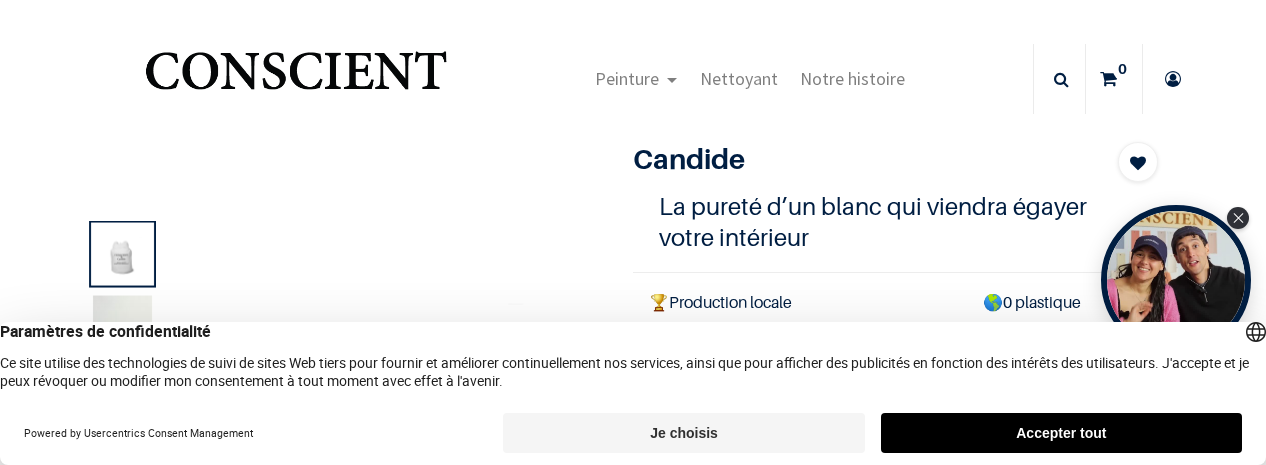 click on "Accepter tout" at bounding box center [1061, 433] 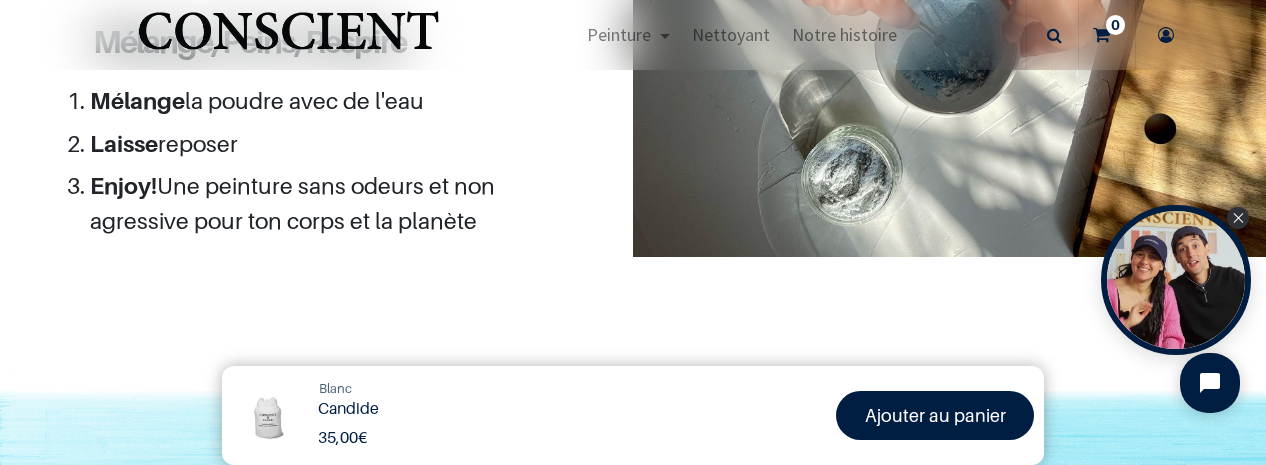 scroll, scrollTop: 1900, scrollLeft: 0, axis: vertical 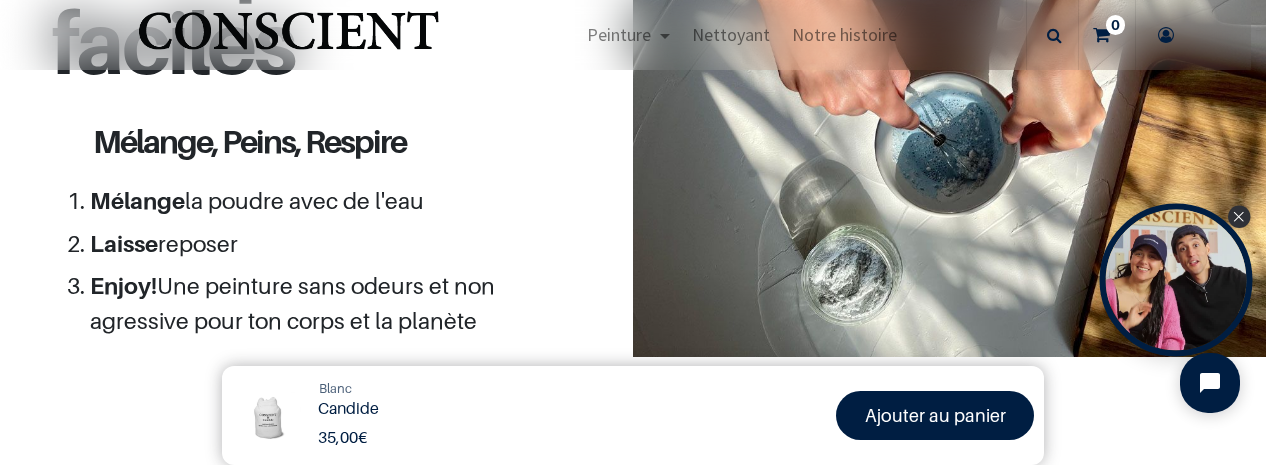 click 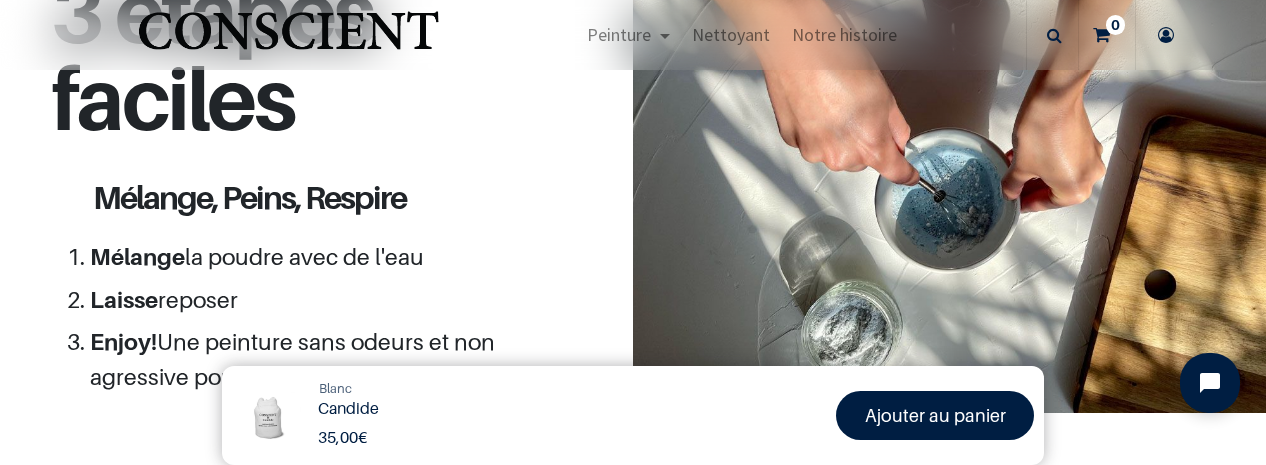 scroll, scrollTop: 1813, scrollLeft: 0, axis: vertical 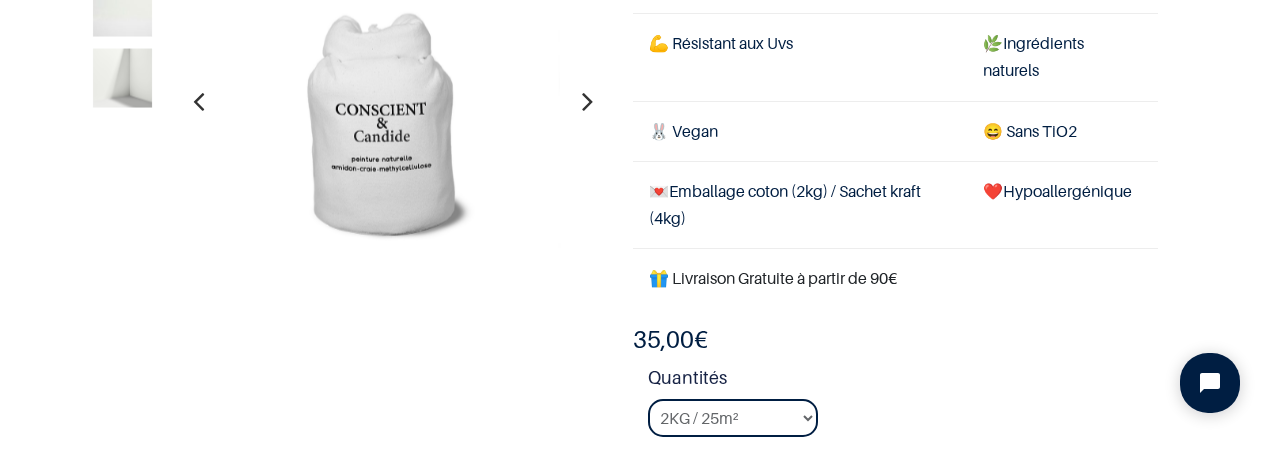 click at bounding box center (198, 101) 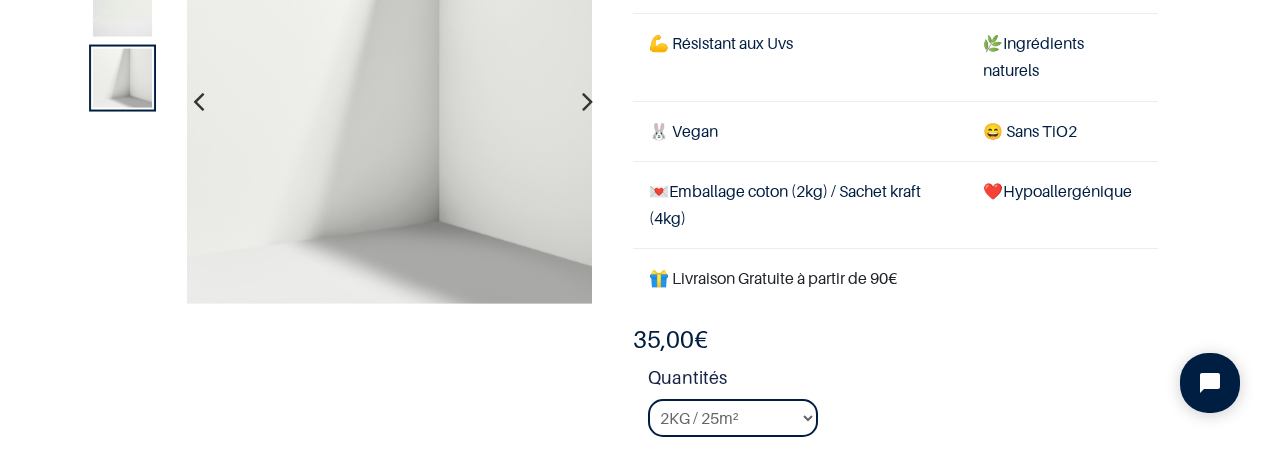 click at bounding box center [198, 101] 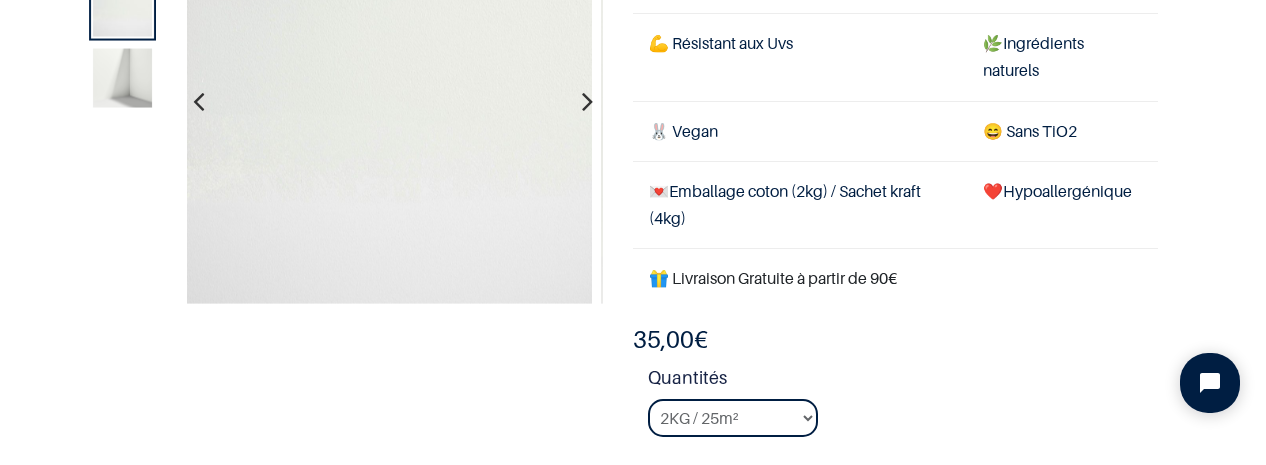 click at bounding box center (198, 101) 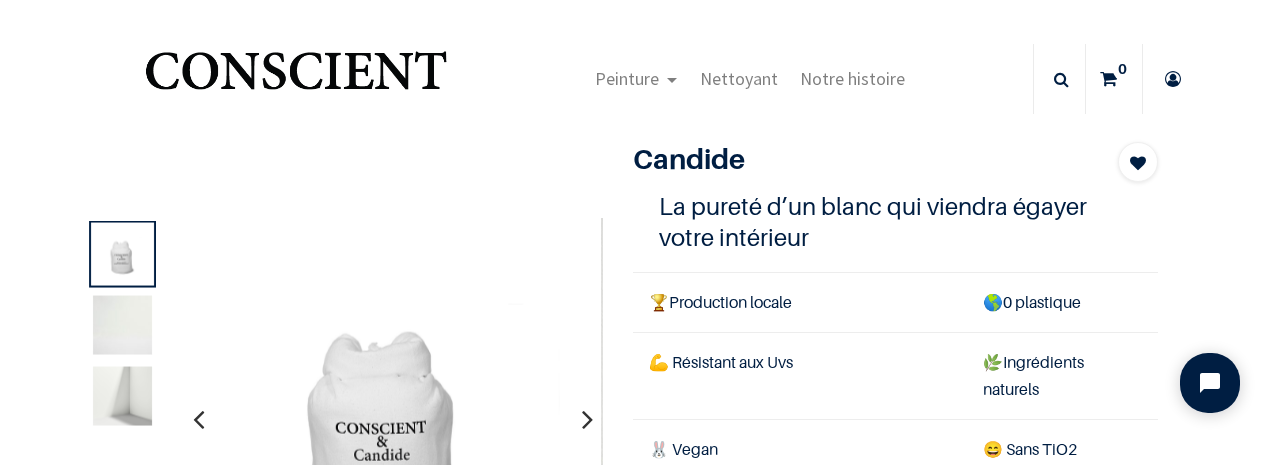scroll, scrollTop: 100, scrollLeft: 0, axis: vertical 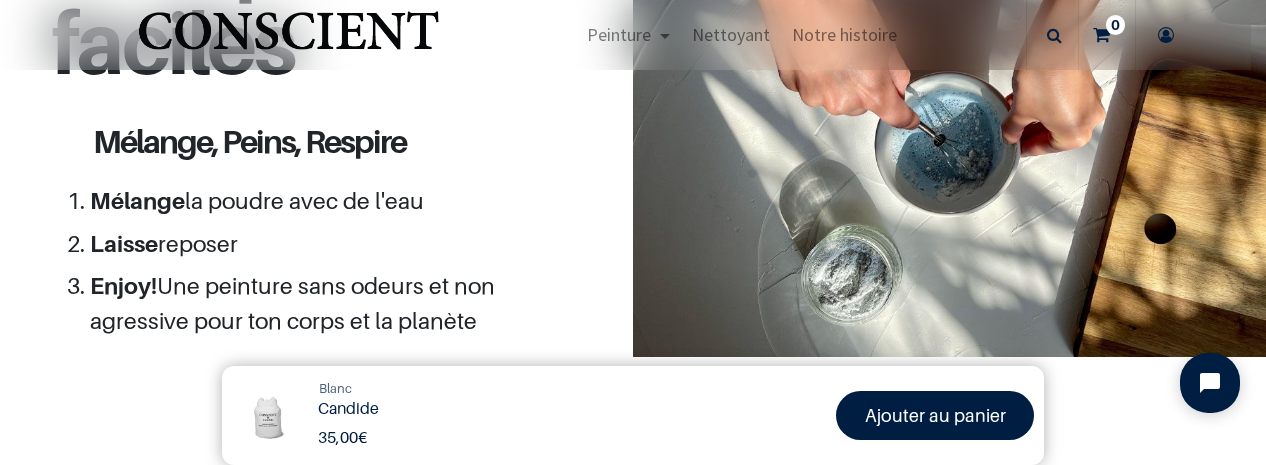 click on "Mélange  la poudre avec de l'eau  Laisse  reposer  Enjoy!  Une peinture sans odeurs et non agressive pour ton corps et la planète" at bounding box center (320, 277) 